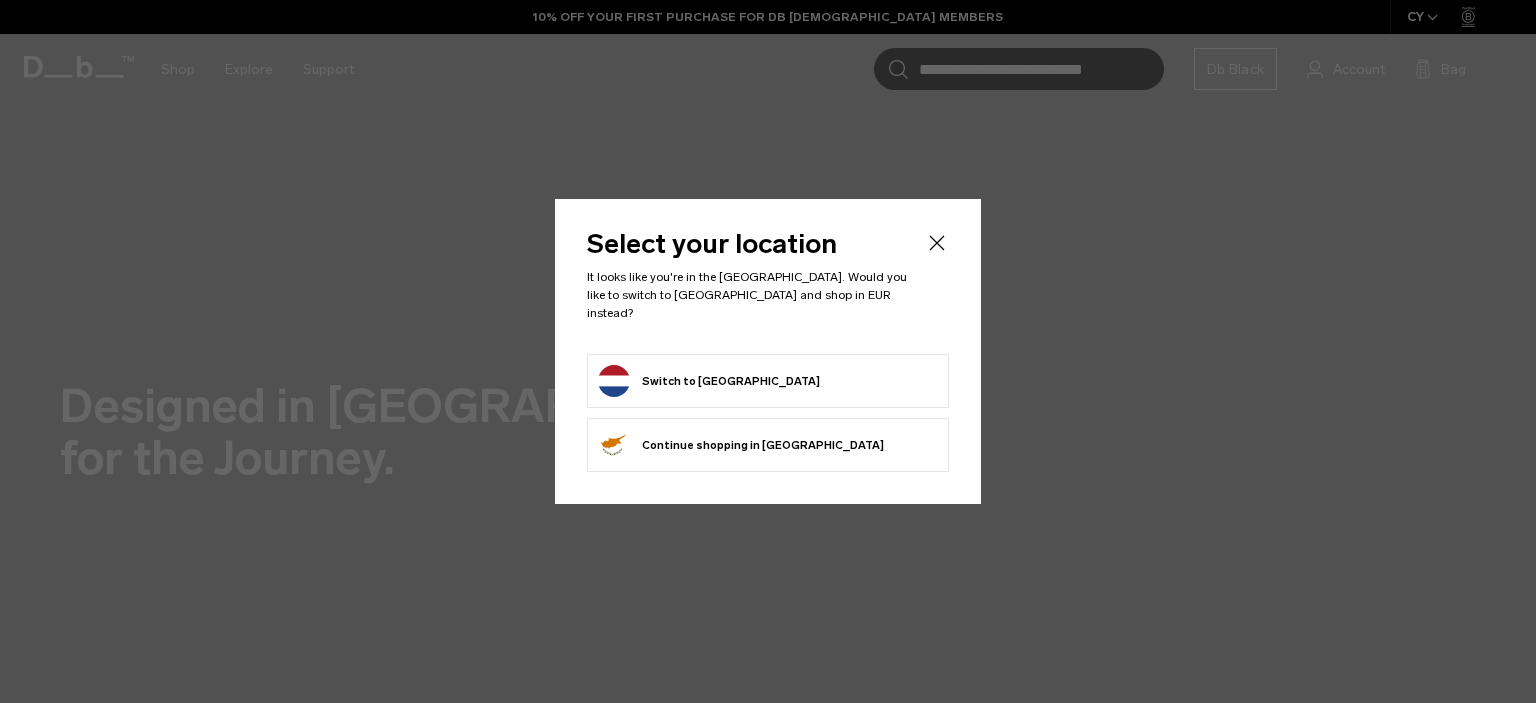 scroll, scrollTop: 0, scrollLeft: 0, axis: both 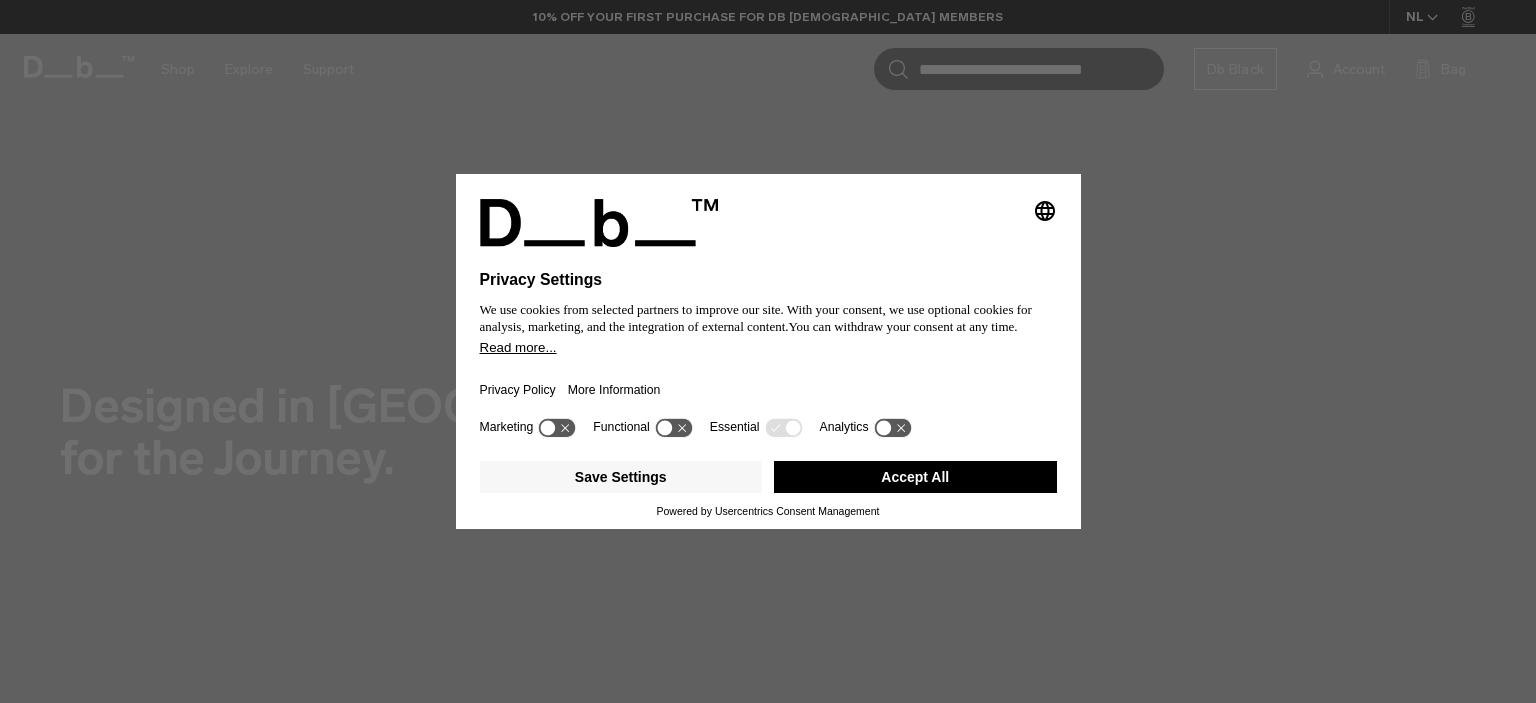 click on "Accept All" at bounding box center [915, 477] 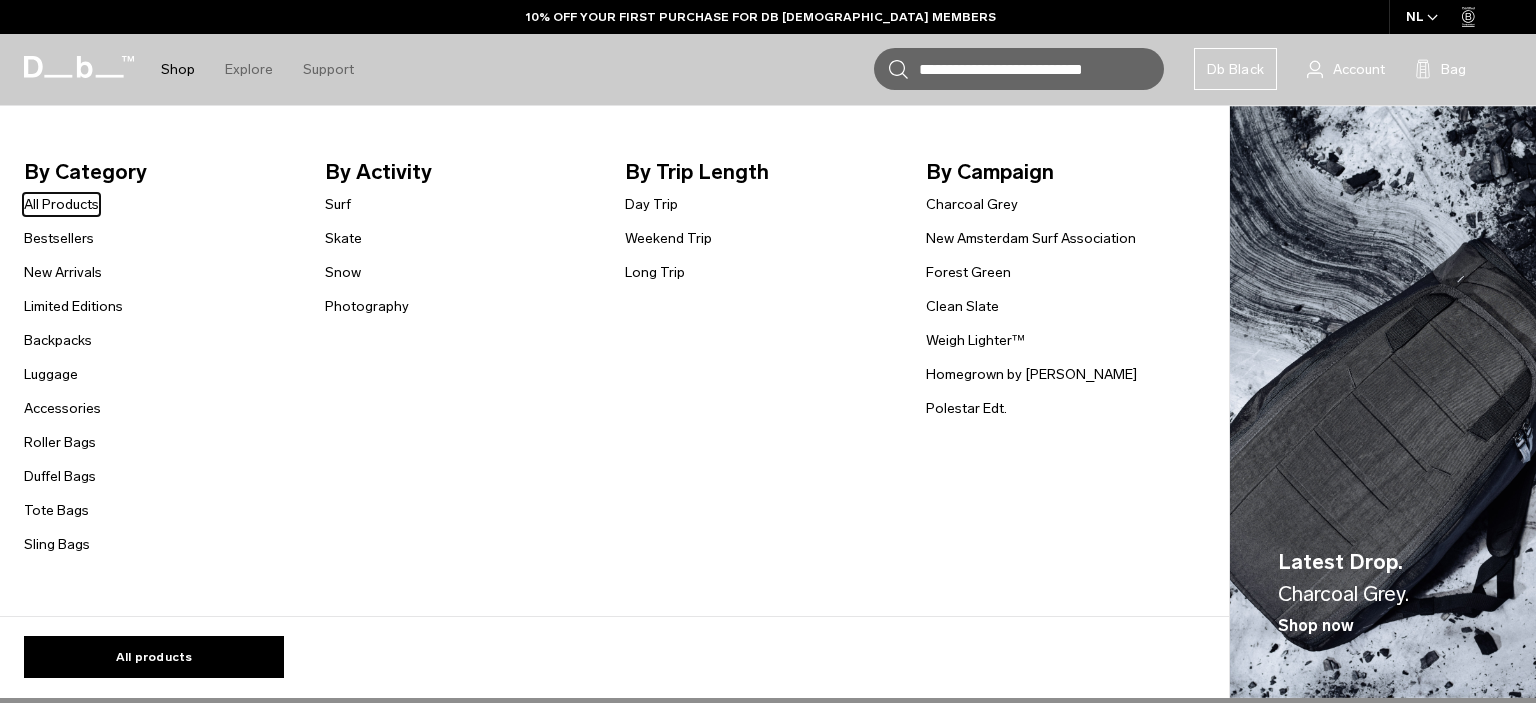 click on "Shop" at bounding box center (178, 69) 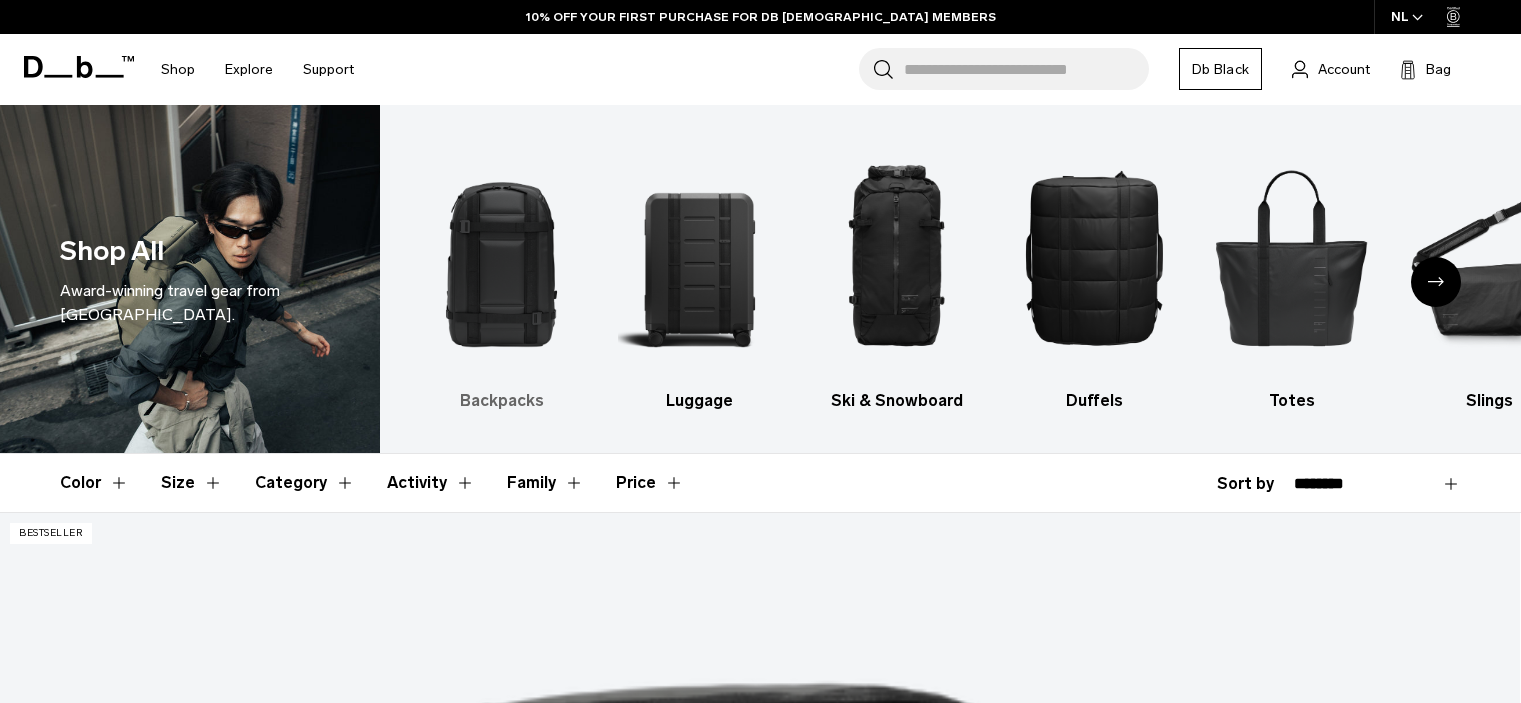 scroll, scrollTop: 0, scrollLeft: 0, axis: both 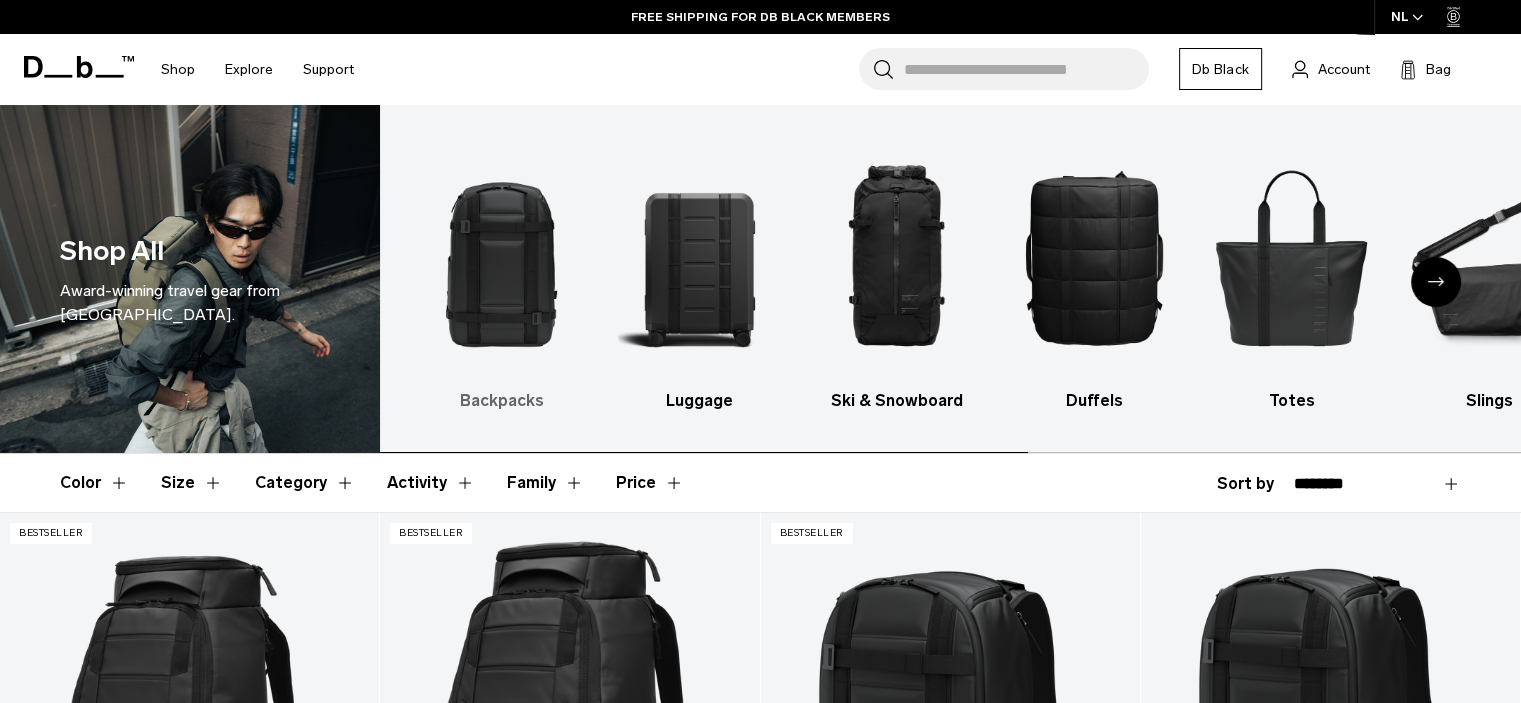 click at bounding box center [501, 257] 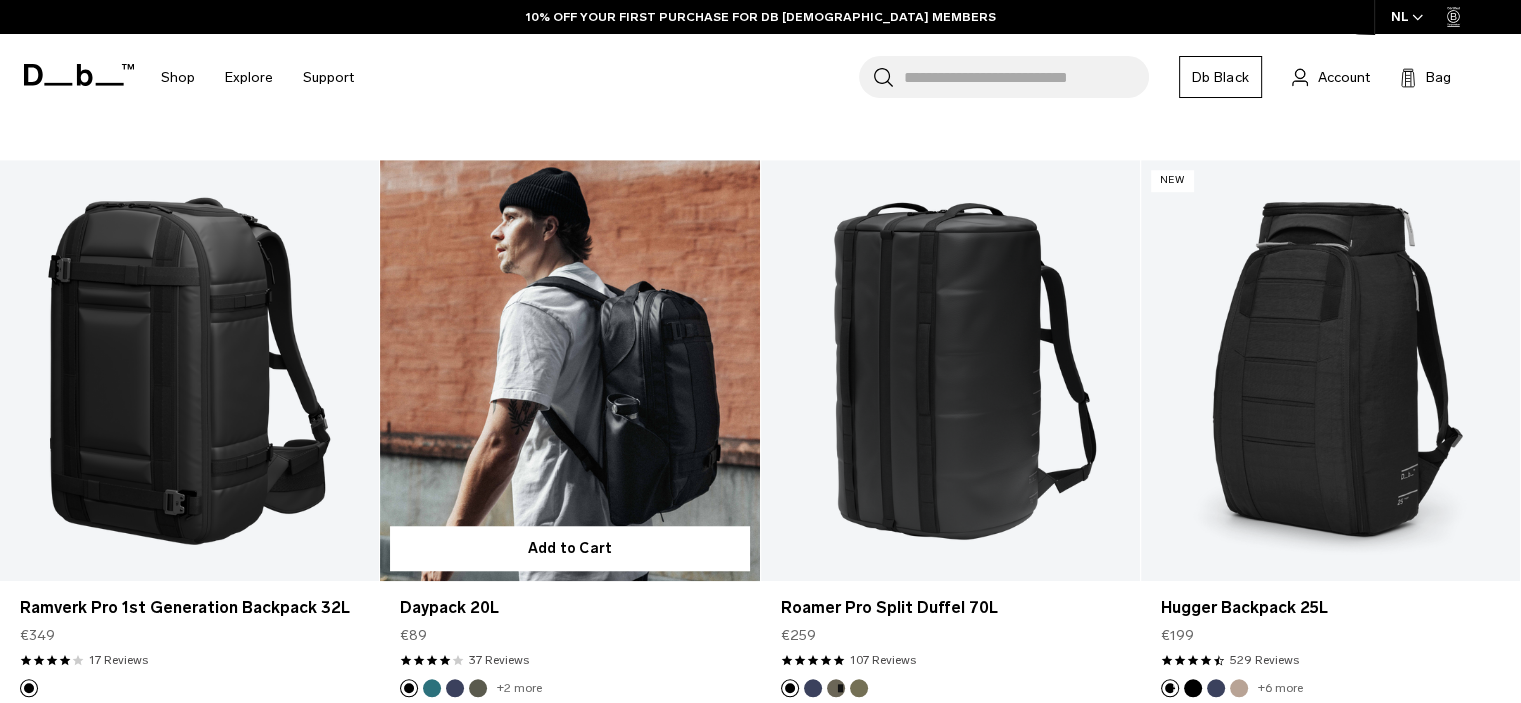 scroll, scrollTop: 1510, scrollLeft: 0, axis: vertical 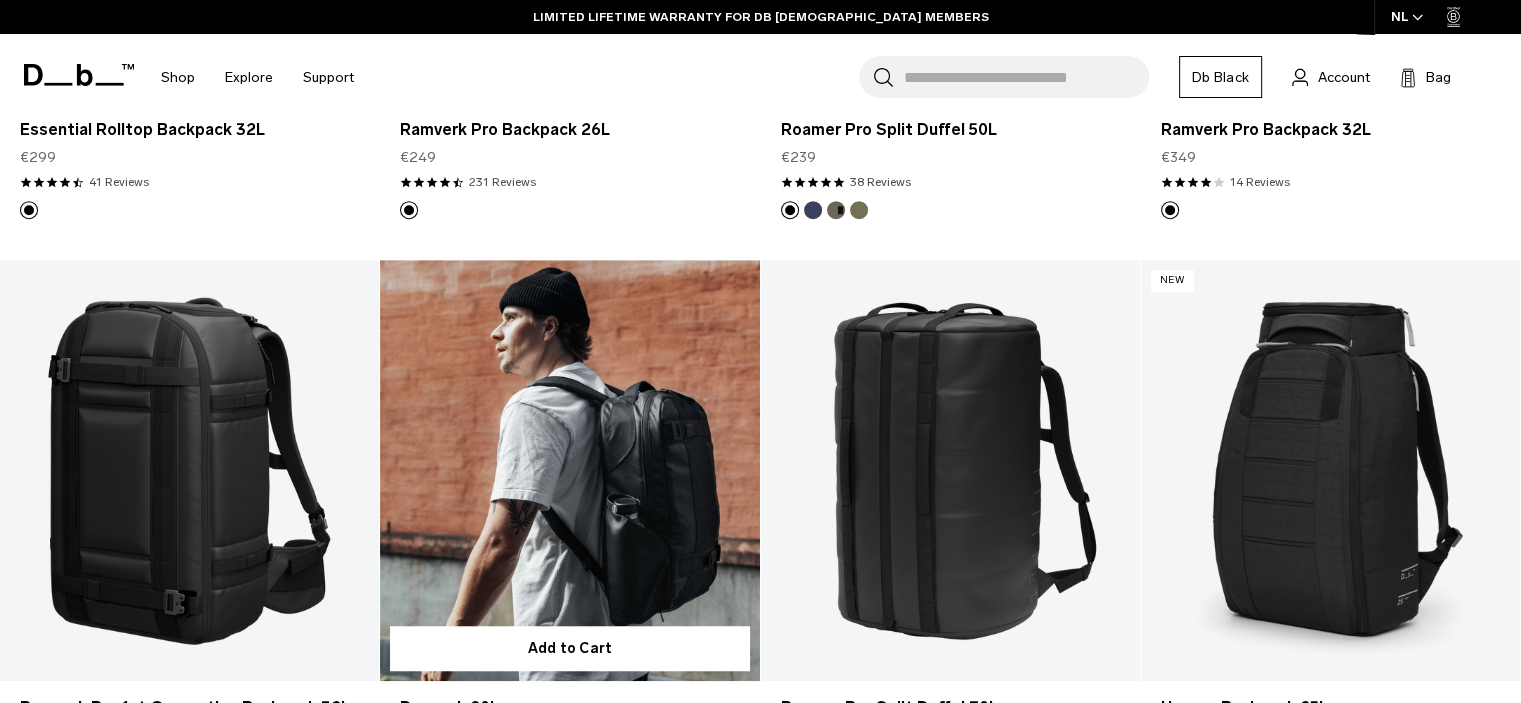 click at bounding box center [569, 470] 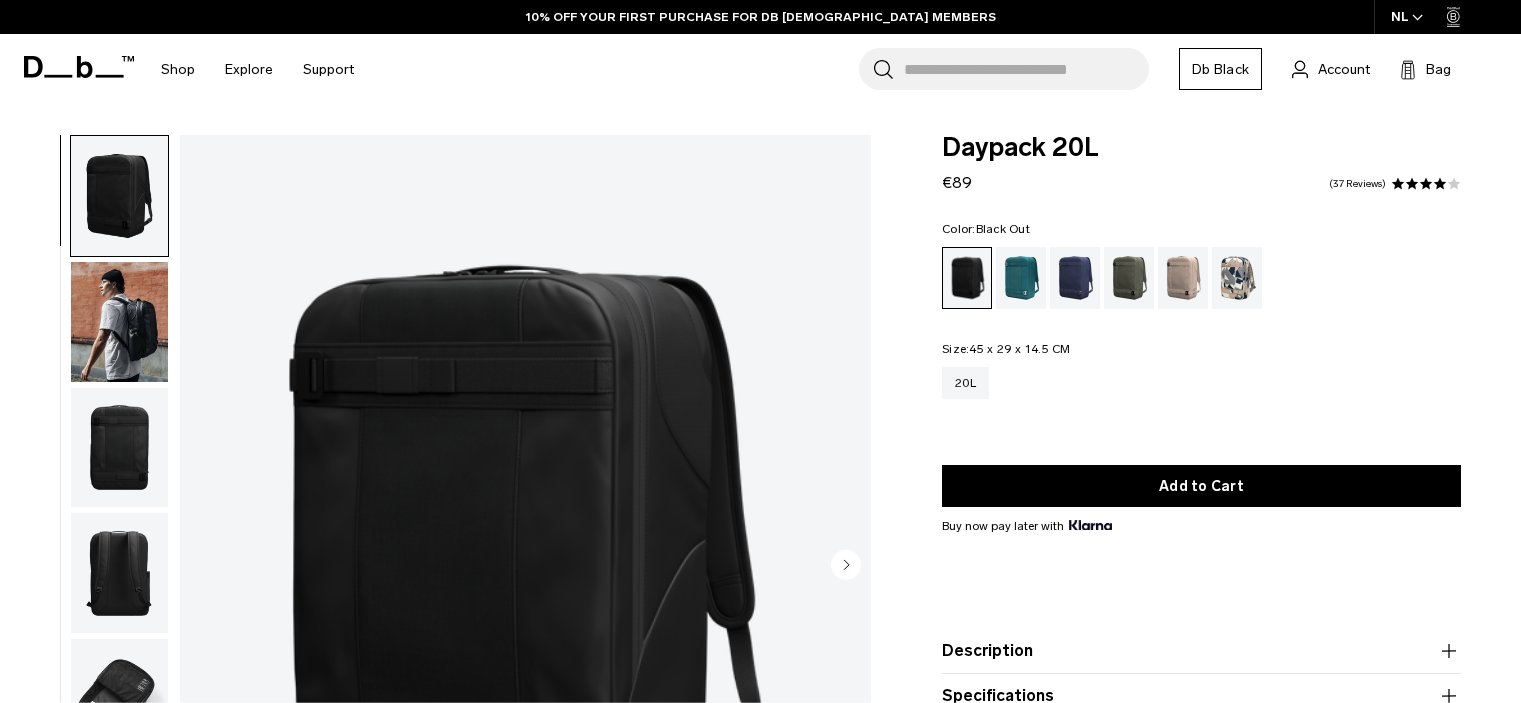 click at bounding box center [119, 566] 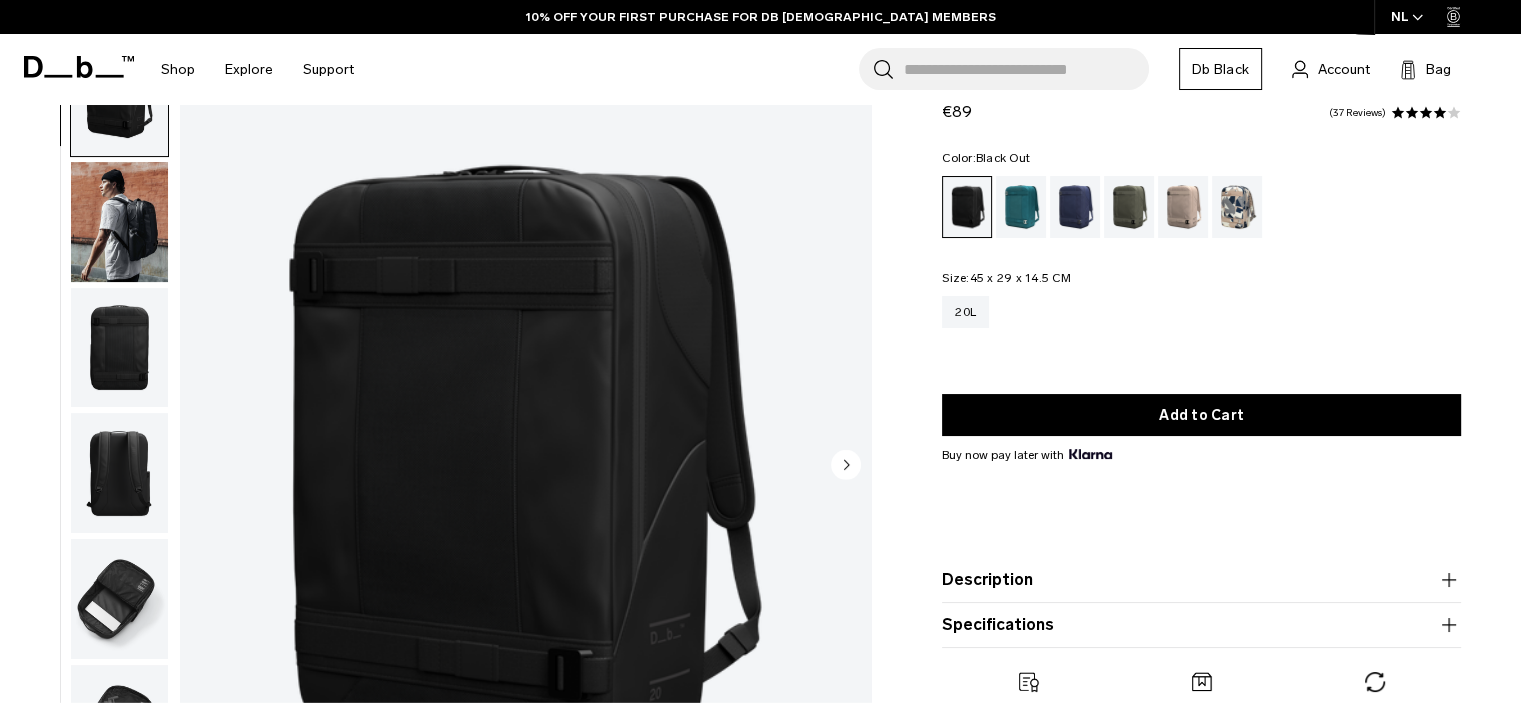 scroll, scrollTop: 100, scrollLeft: 0, axis: vertical 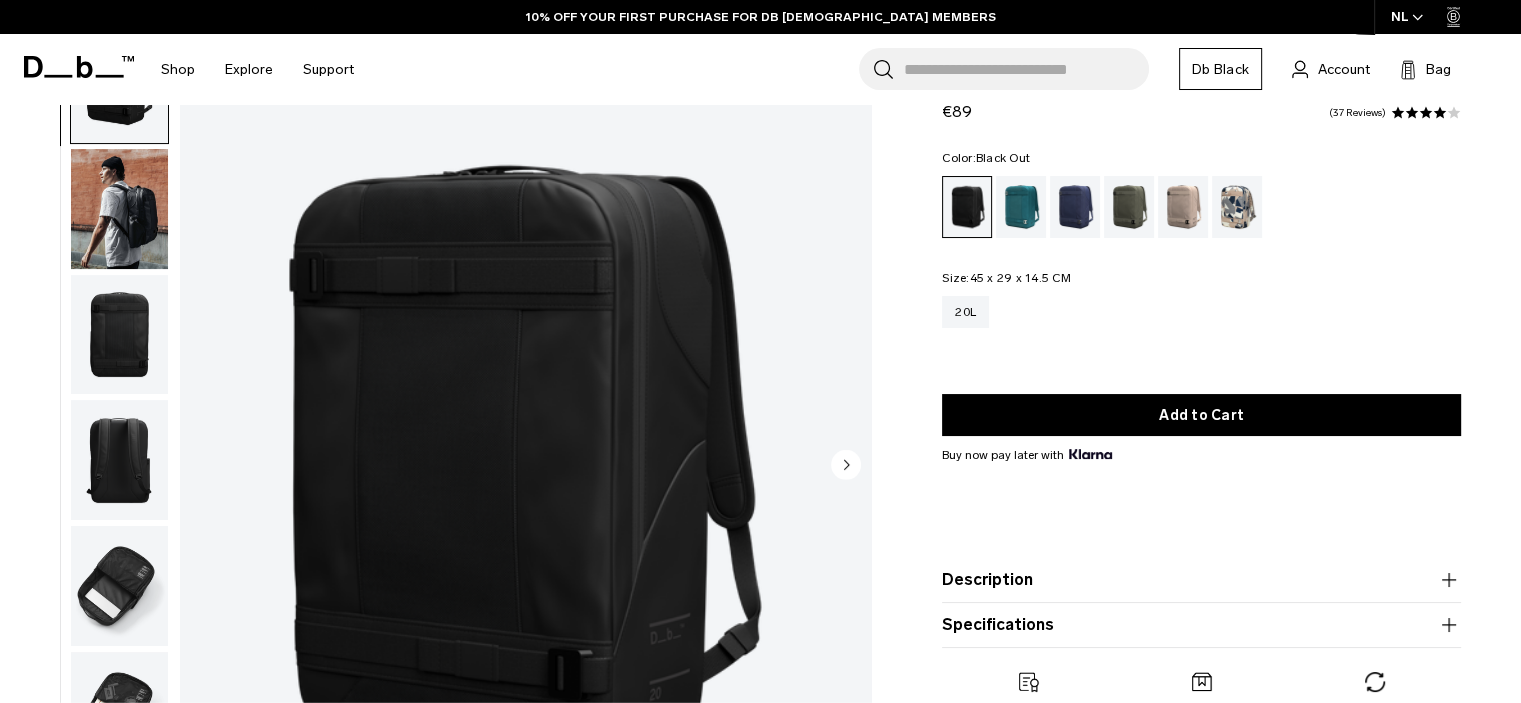 click at bounding box center [119, 335] 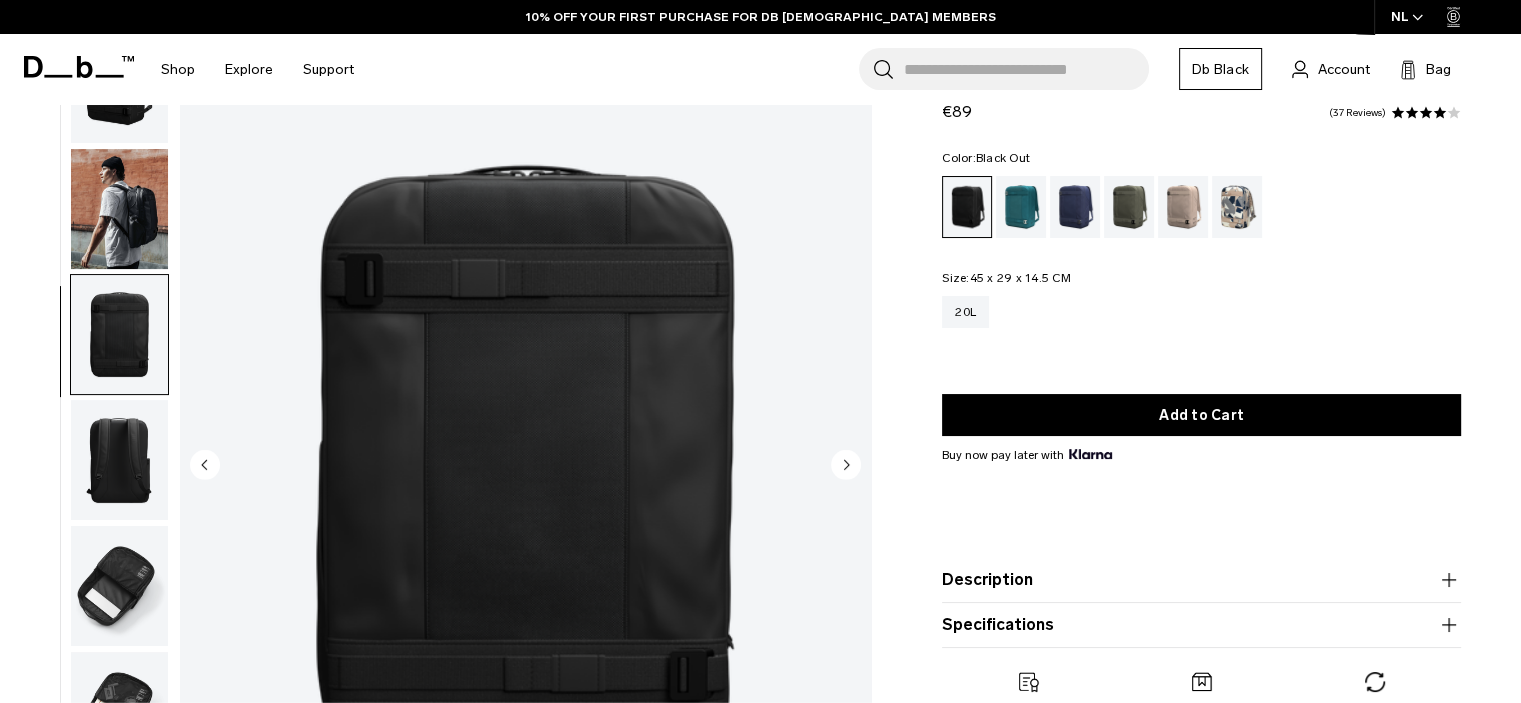 scroll, scrollTop: 14, scrollLeft: 0, axis: vertical 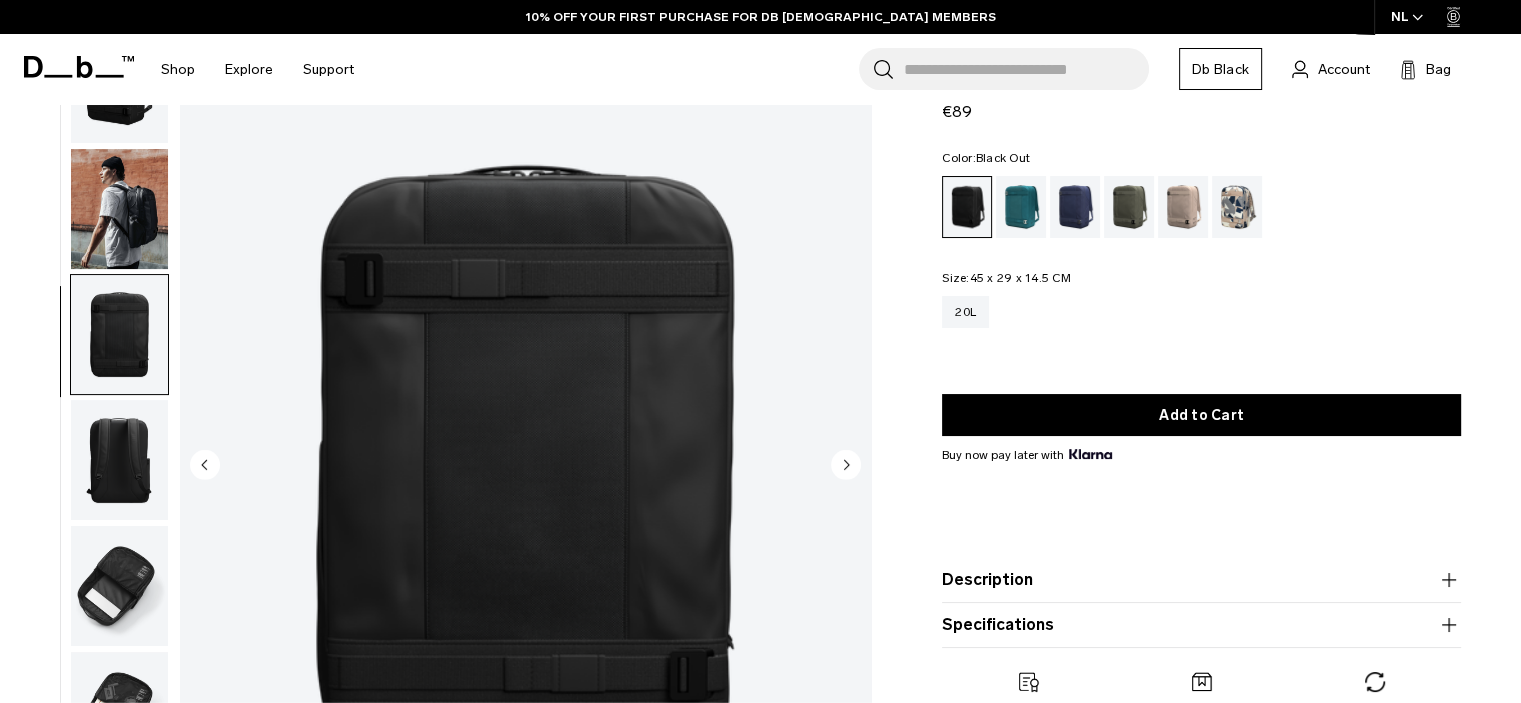 click at bounding box center (119, 460) 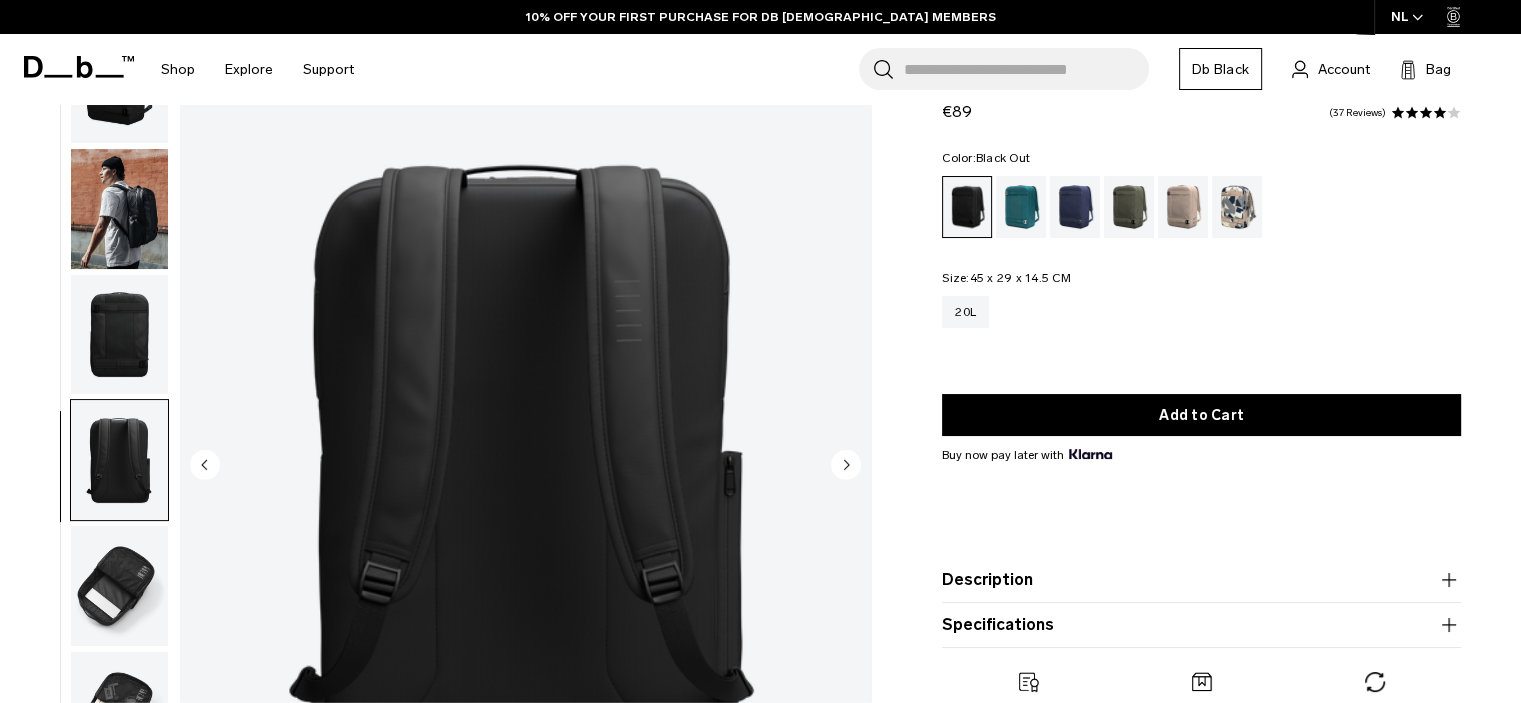 click at bounding box center [119, 586] 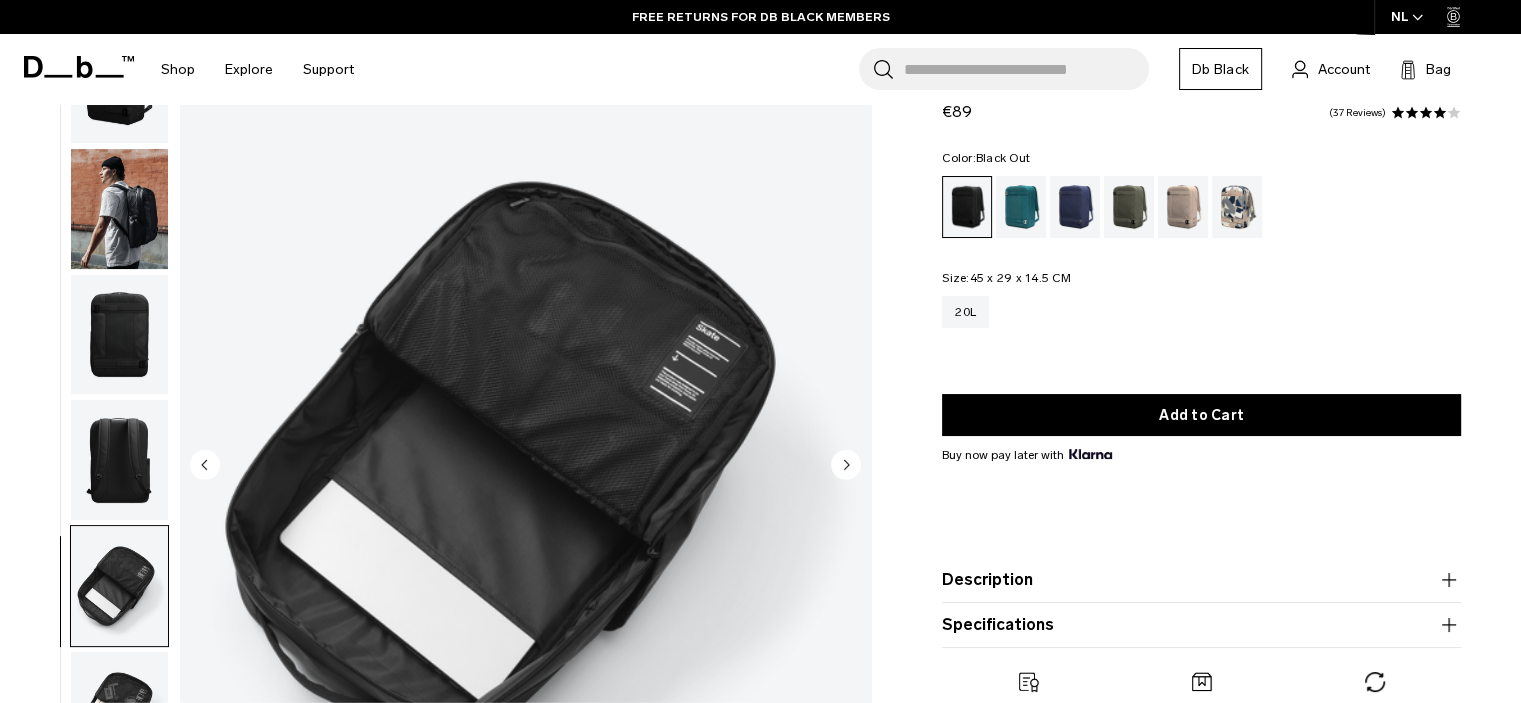 scroll, scrollTop: 13, scrollLeft: 0, axis: vertical 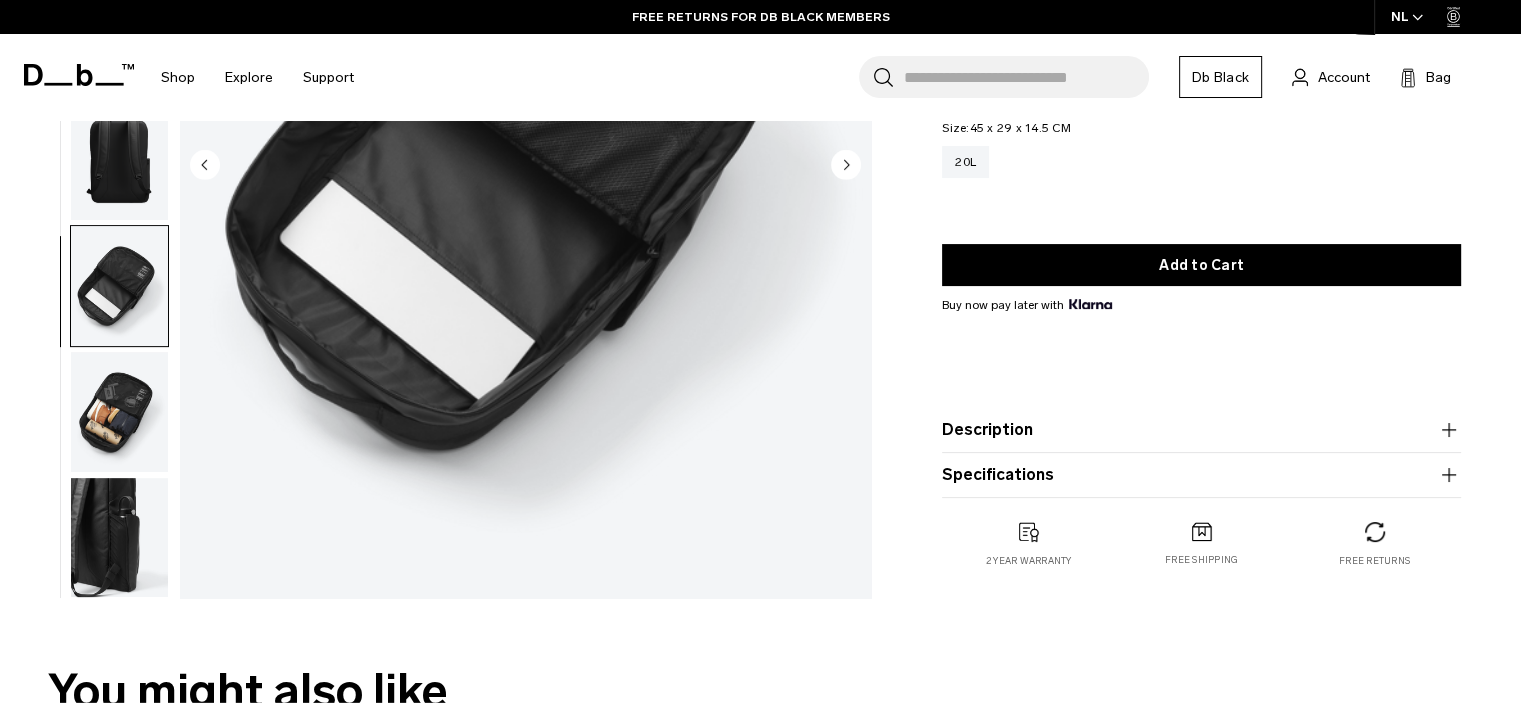 click at bounding box center (119, 412) 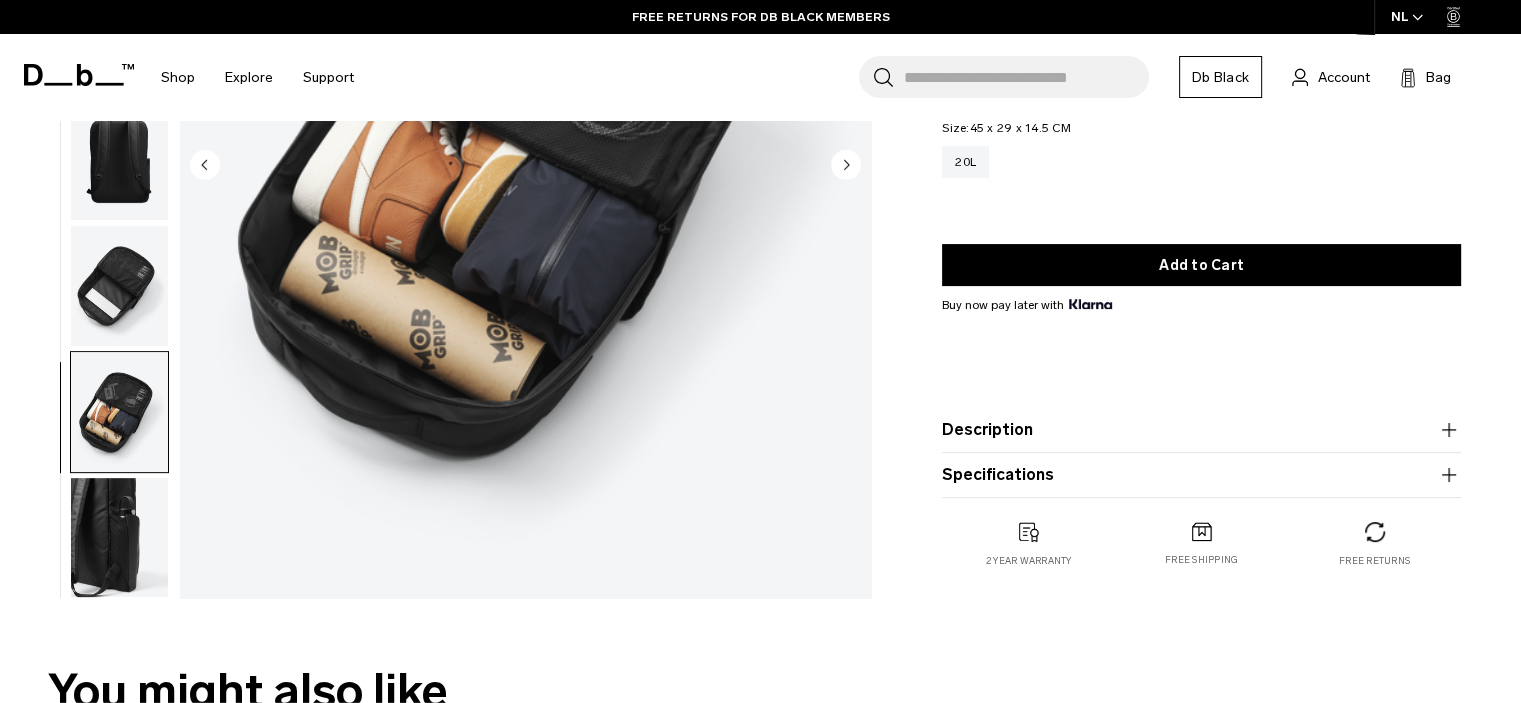 scroll, scrollTop: 14, scrollLeft: 0, axis: vertical 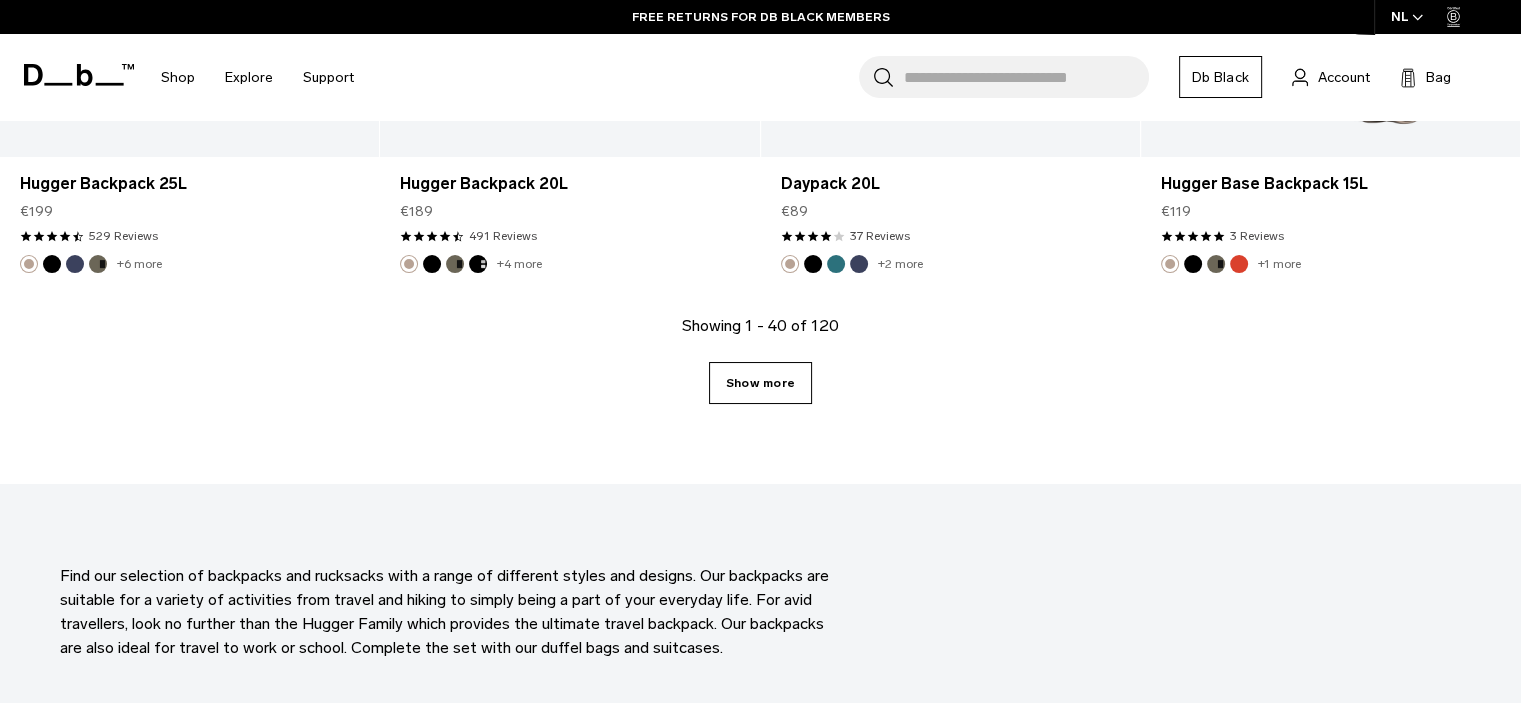 click on "Show more" at bounding box center [760, 383] 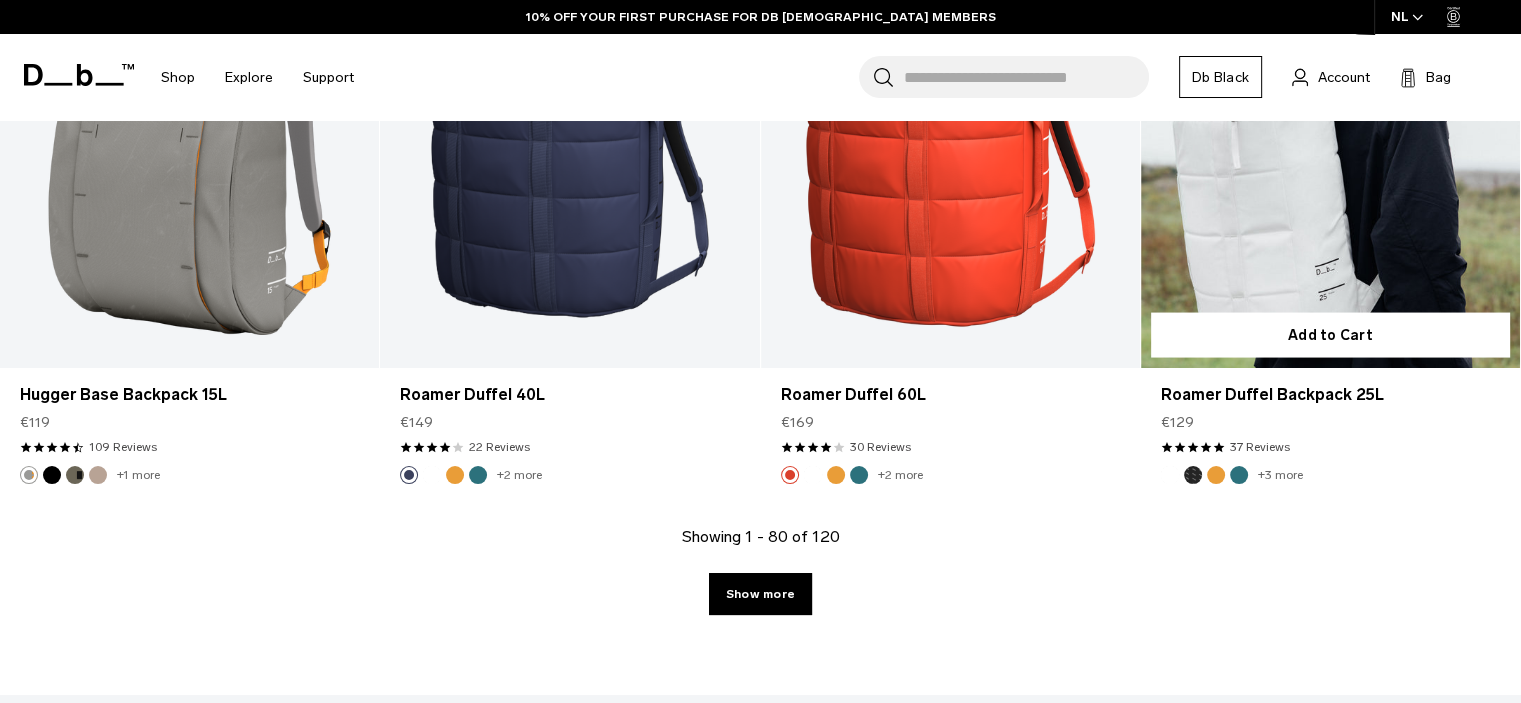 scroll, scrollTop: 11557, scrollLeft: 0, axis: vertical 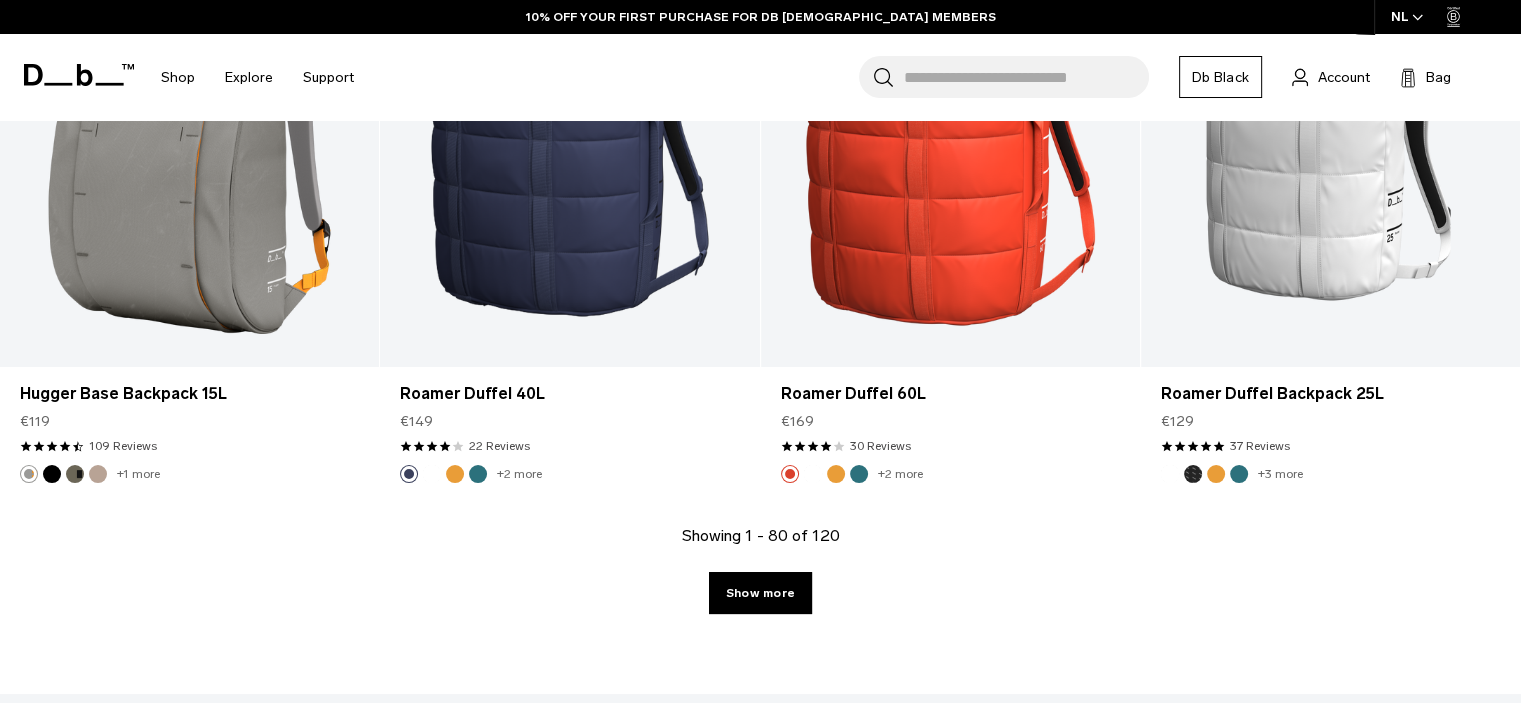 click on "Show more" at bounding box center [760, 593] 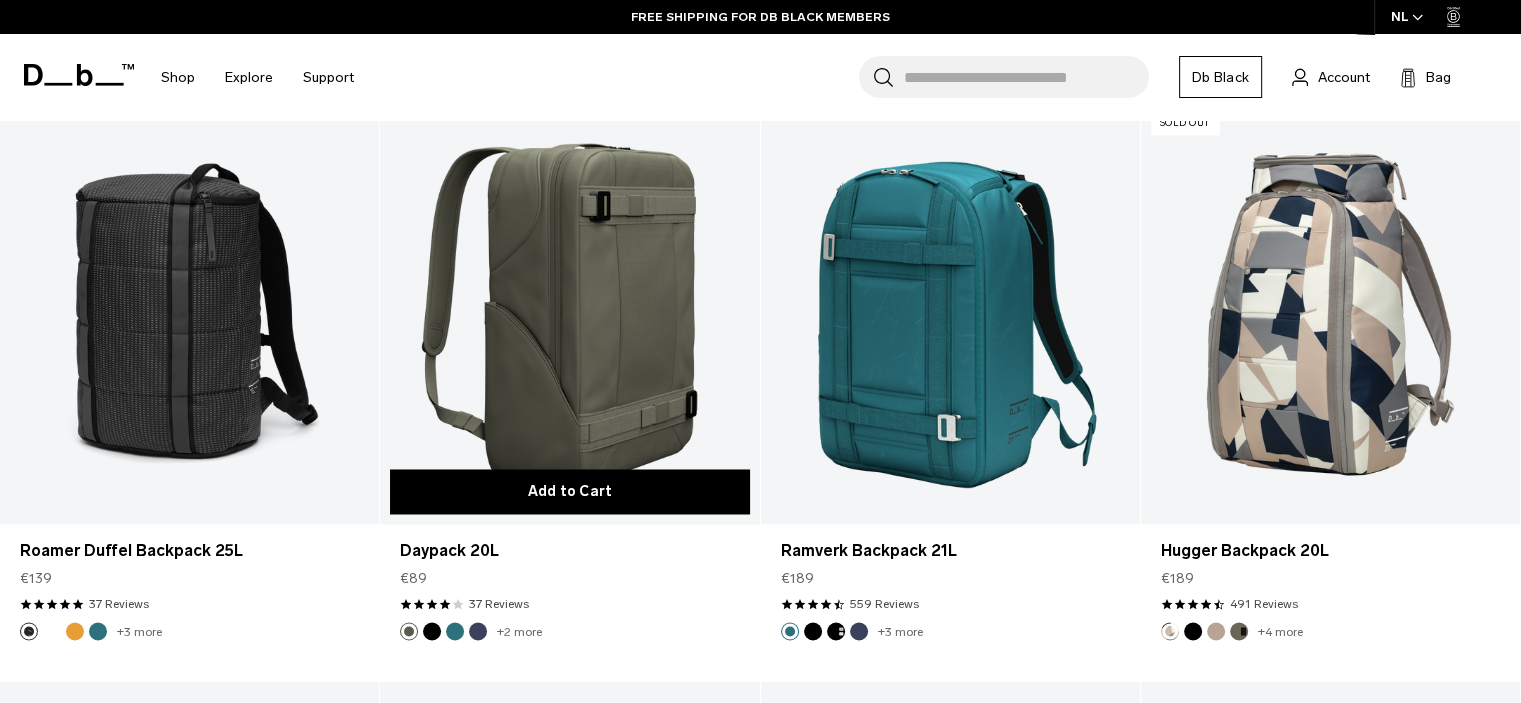 scroll, scrollTop: 10865, scrollLeft: 0, axis: vertical 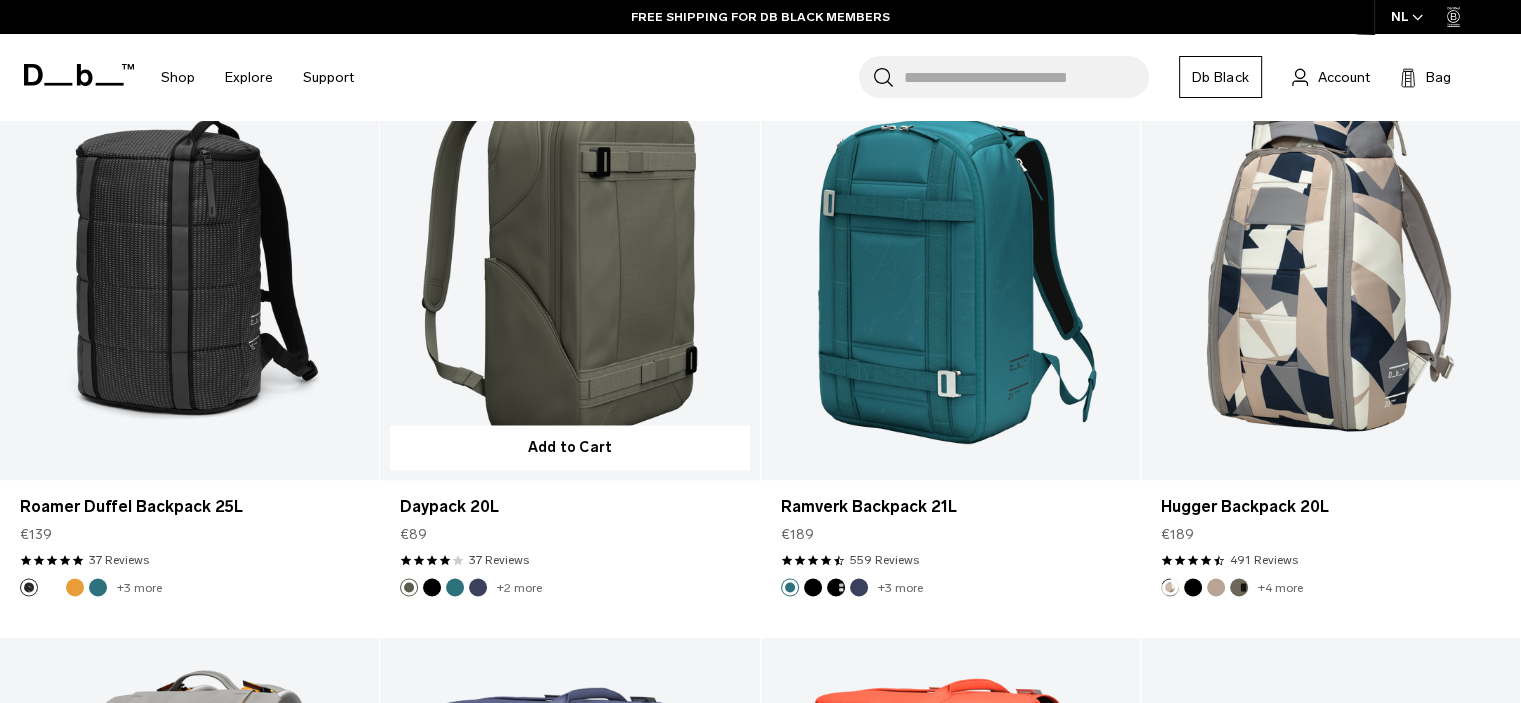 click at bounding box center (569, 269) 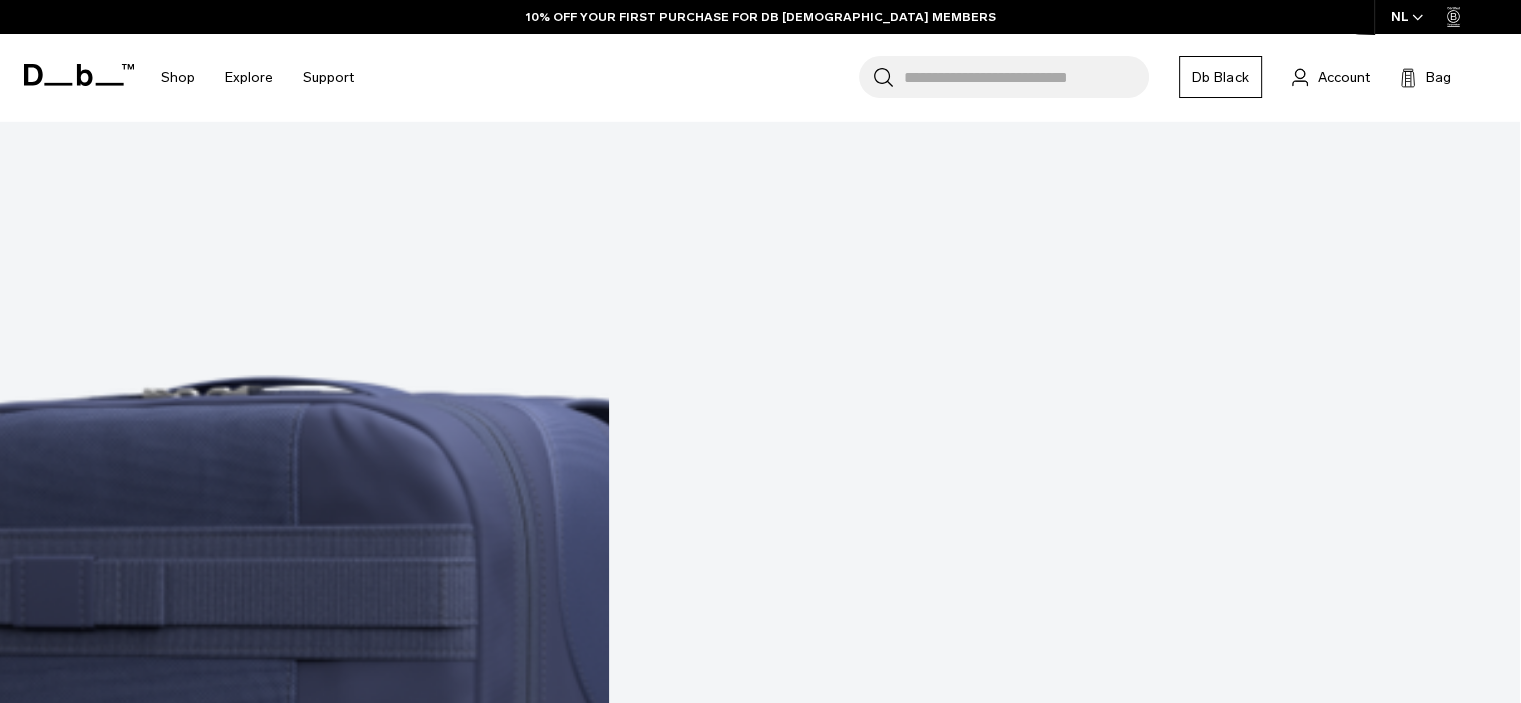 scroll, scrollTop: 4369, scrollLeft: 0, axis: vertical 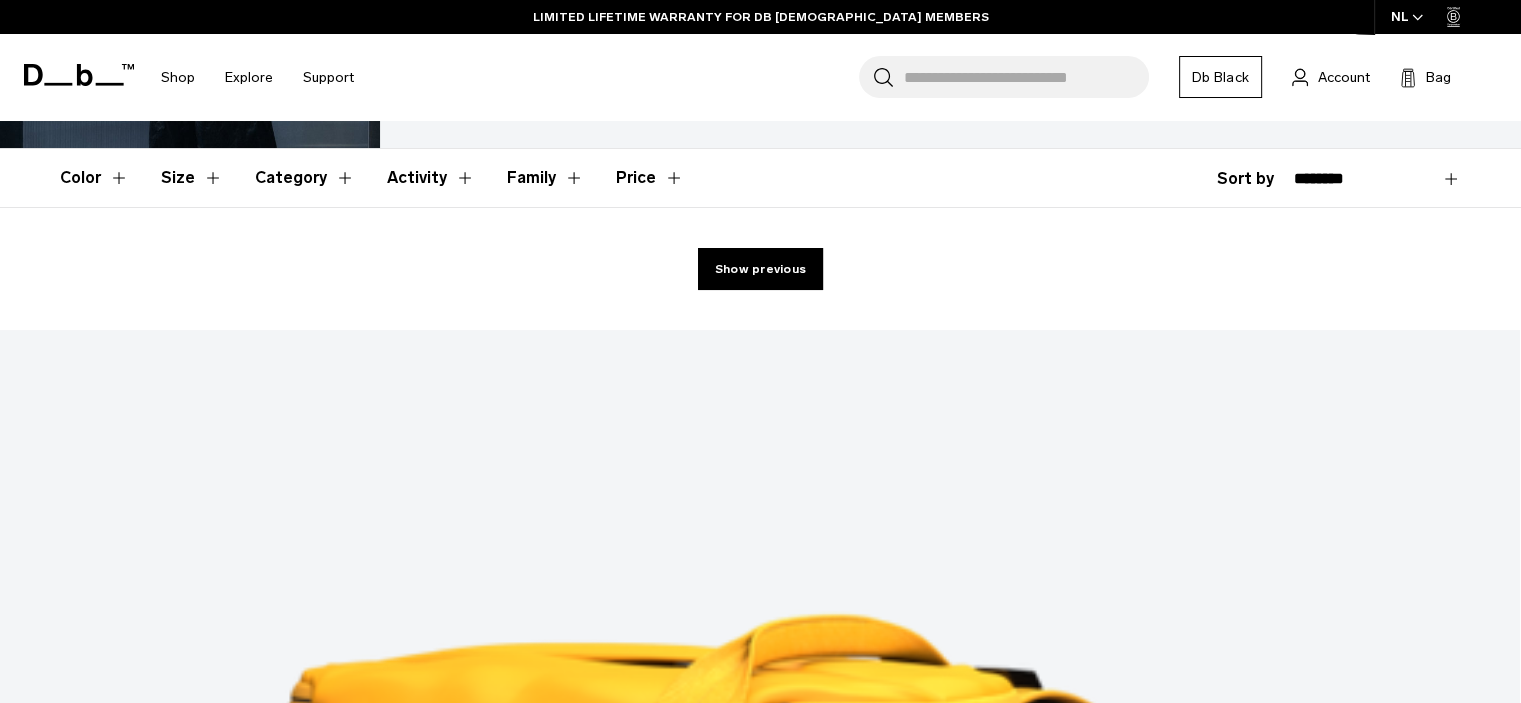 click at bounding box center [760, 4866] 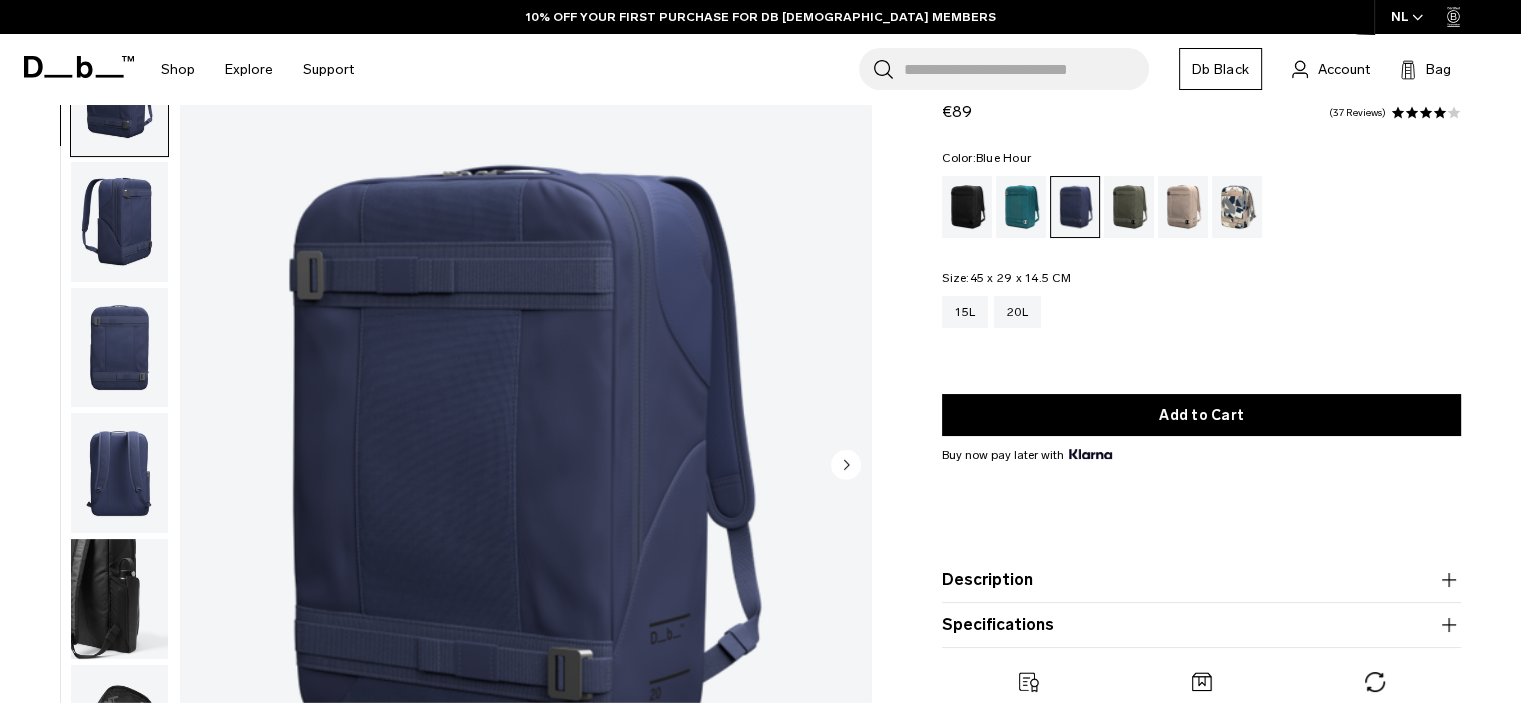 scroll, scrollTop: 100, scrollLeft: 0, axis: vertical 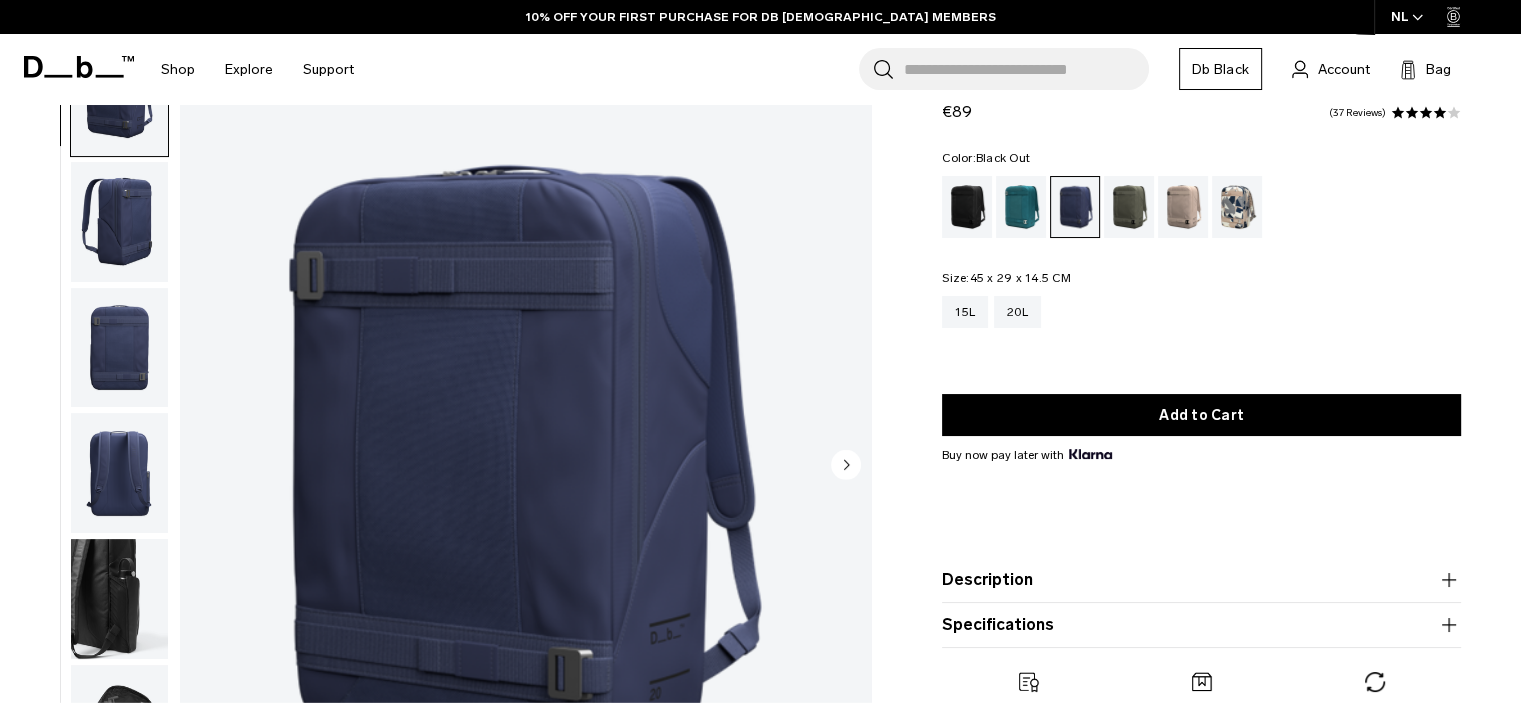 click at bounding box center (967, 207) 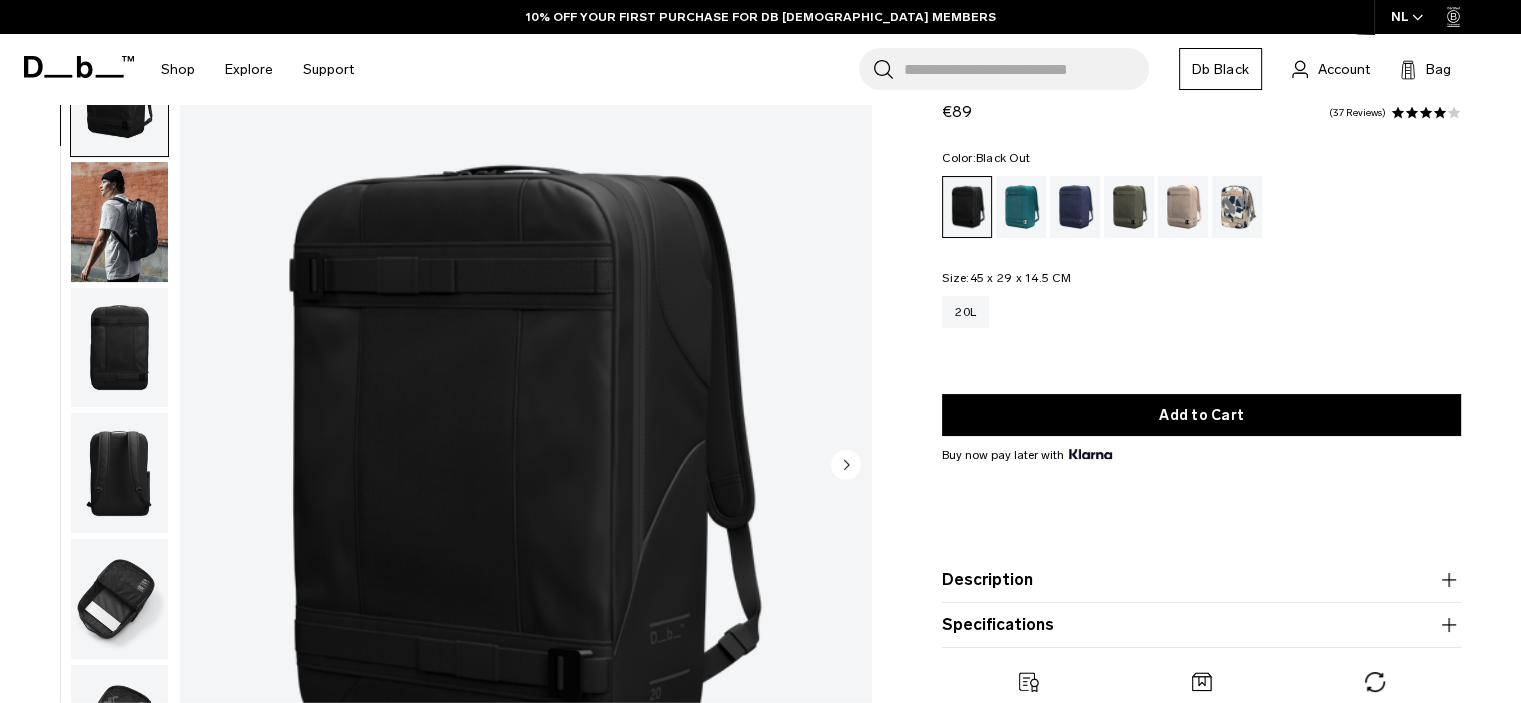 scroll, scrollTop: 100, scrollLeft: 0, axis: vertical 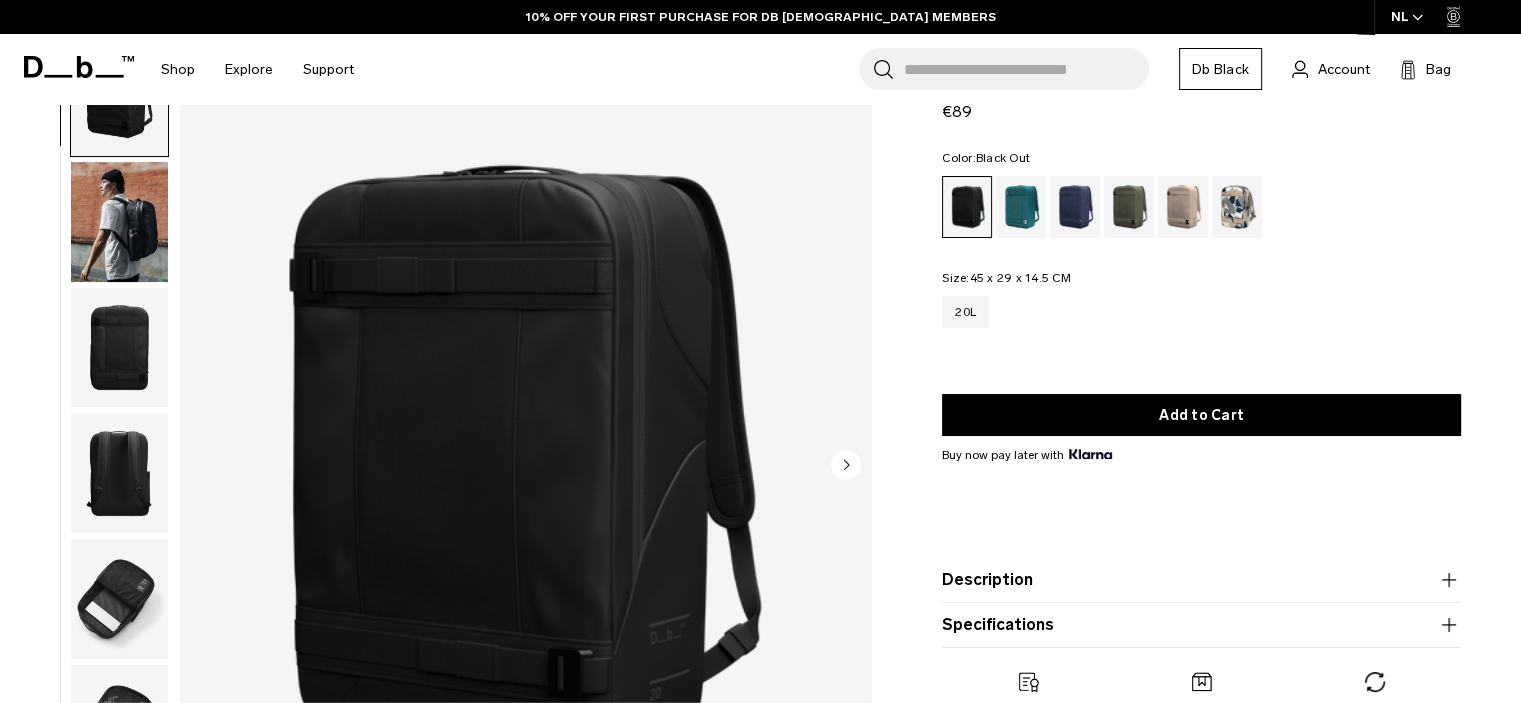 click at bounding box center [119, 348] 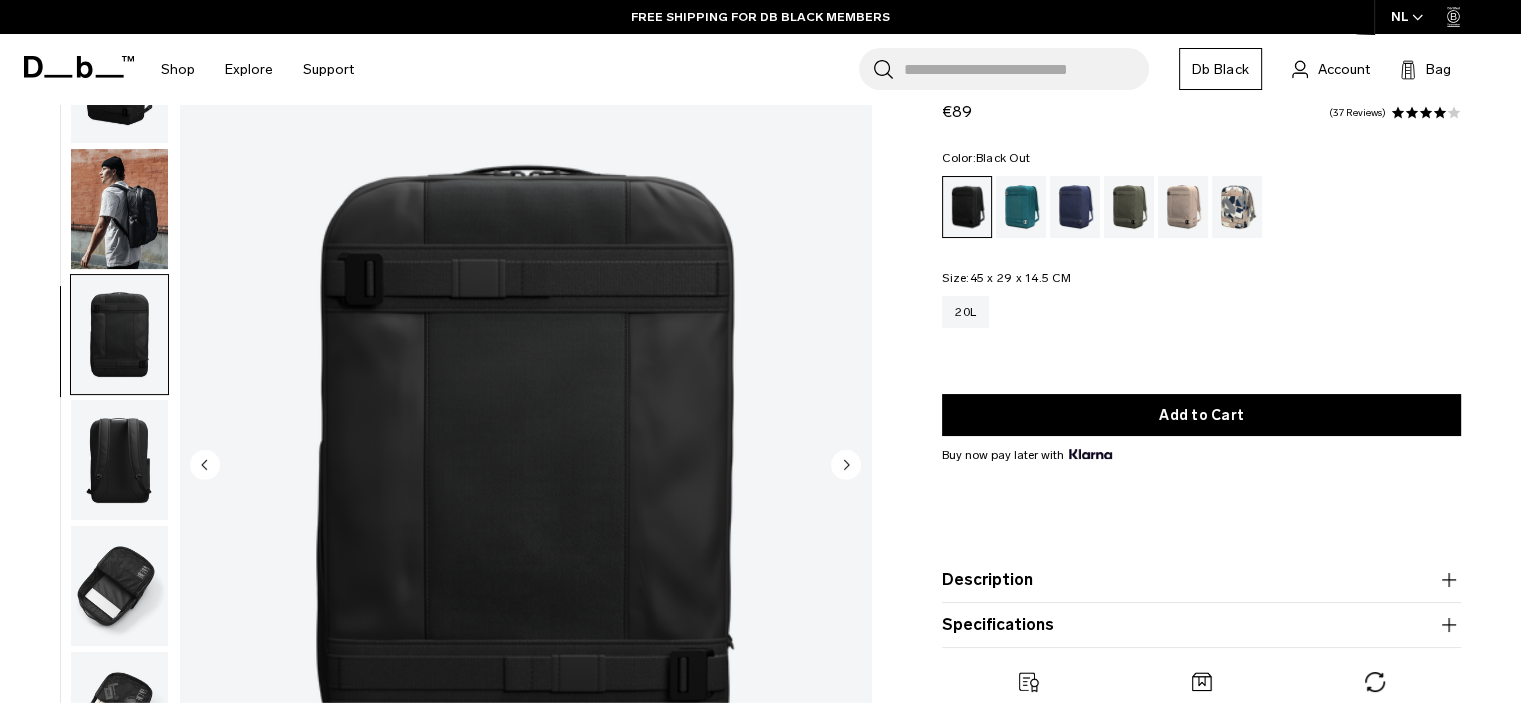 scroll, scrollTop: 0, scrollLeft: 0, axis: both 